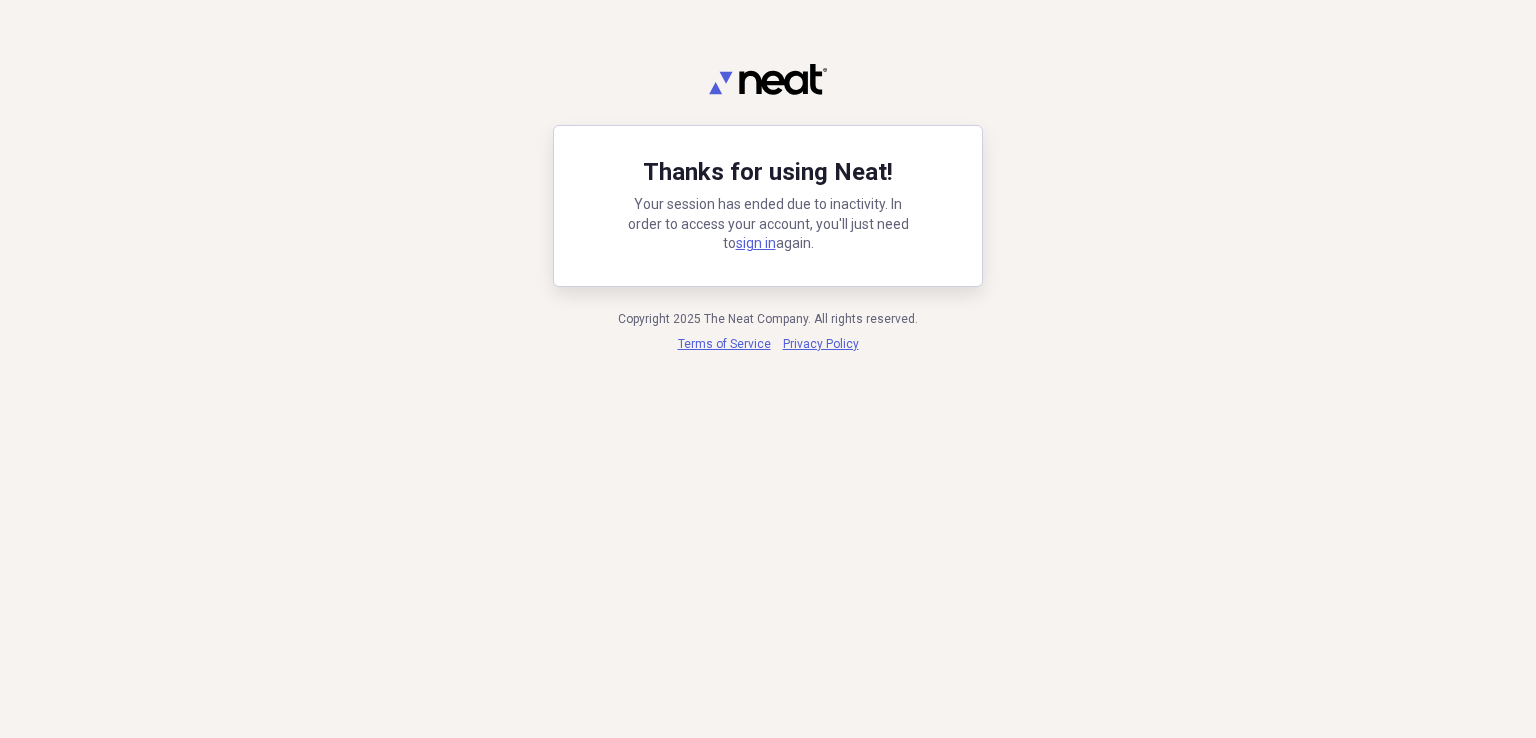 scroll, scrollTop: 0, scrollLeft: 0, axis: both 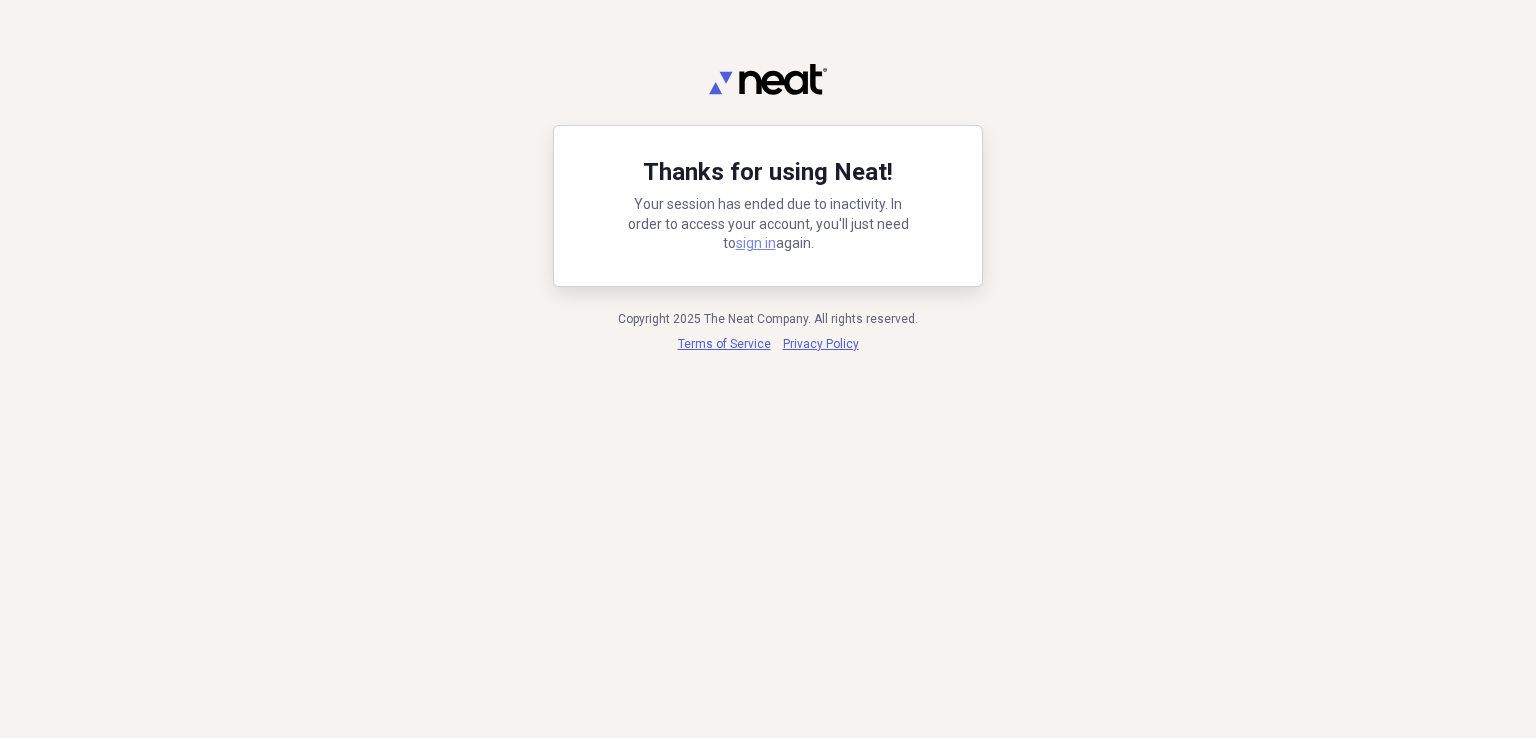 click on "sign in" at bounding box center (756, 243) 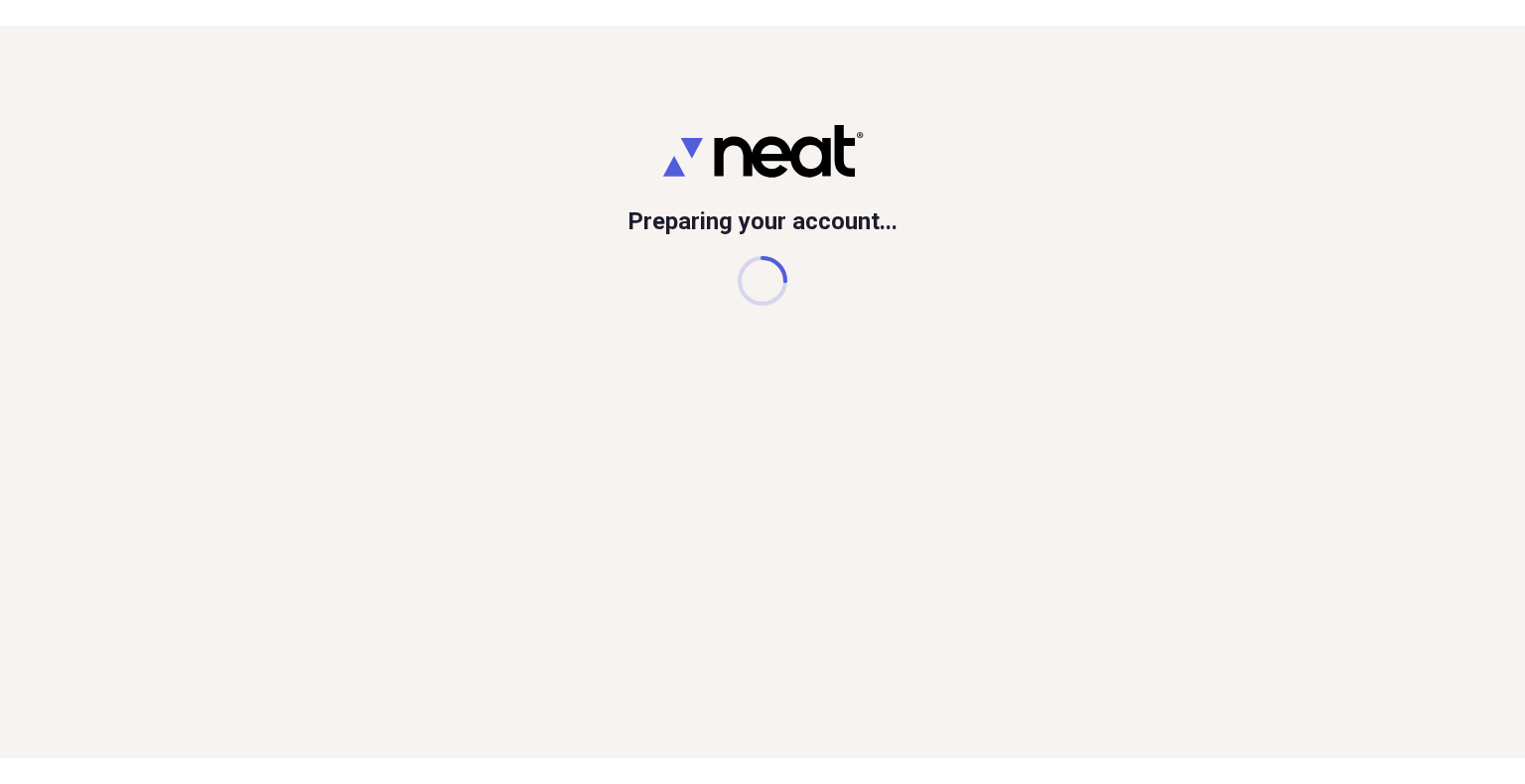 scroll, scrollTop: 0, scrollLeft: 0, axis: both 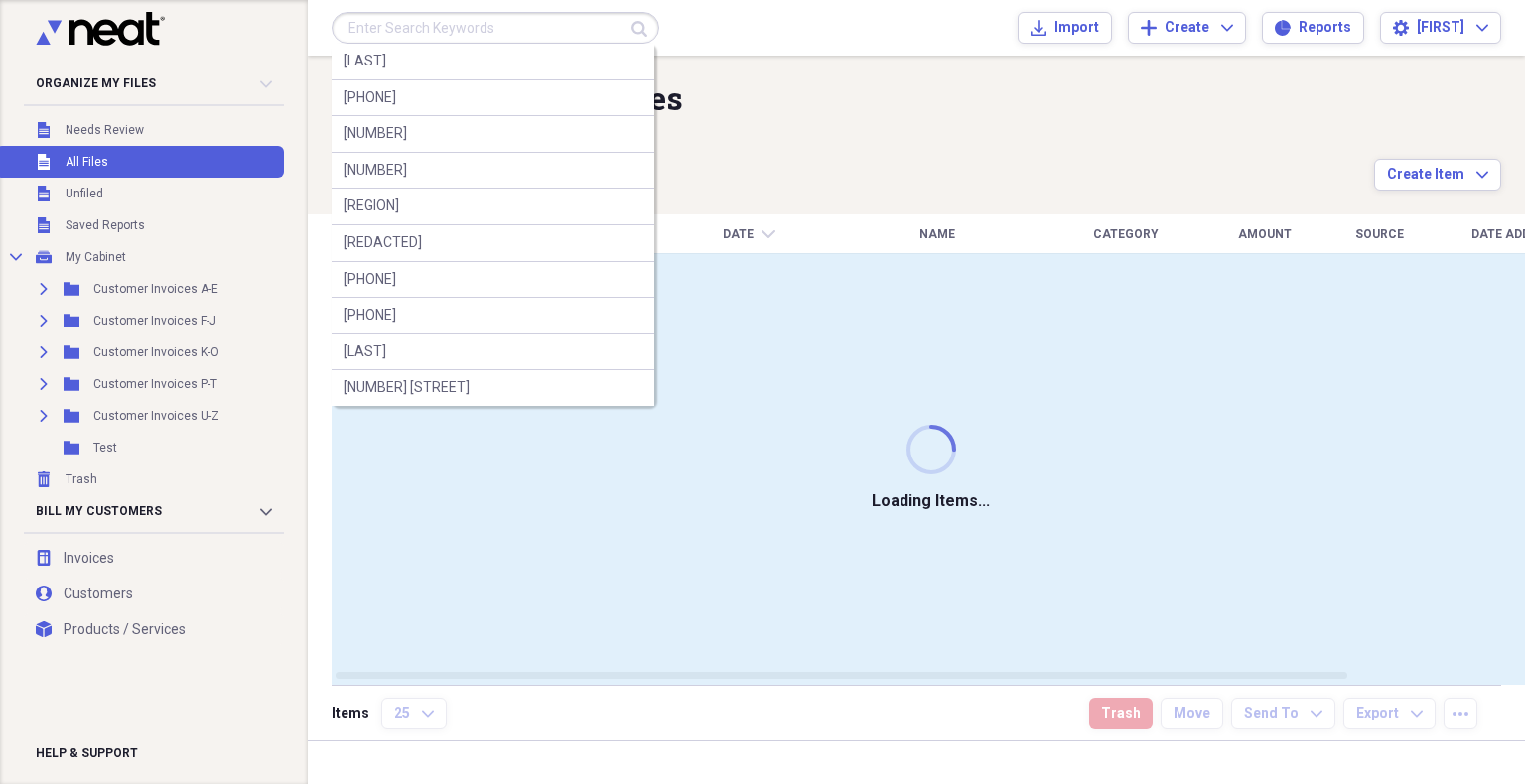 click at bounding box center [495, 28] 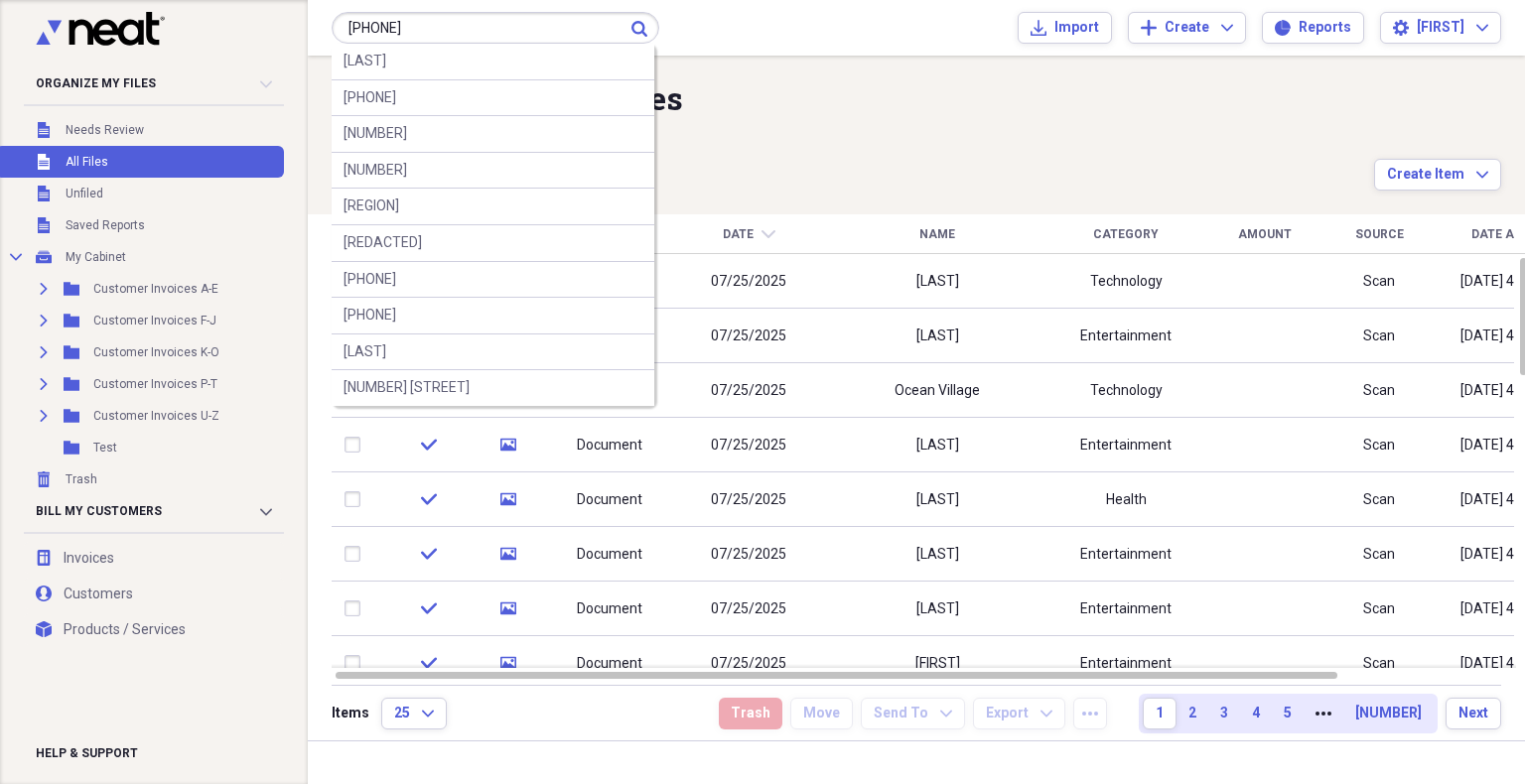 type on "[PHONE]" 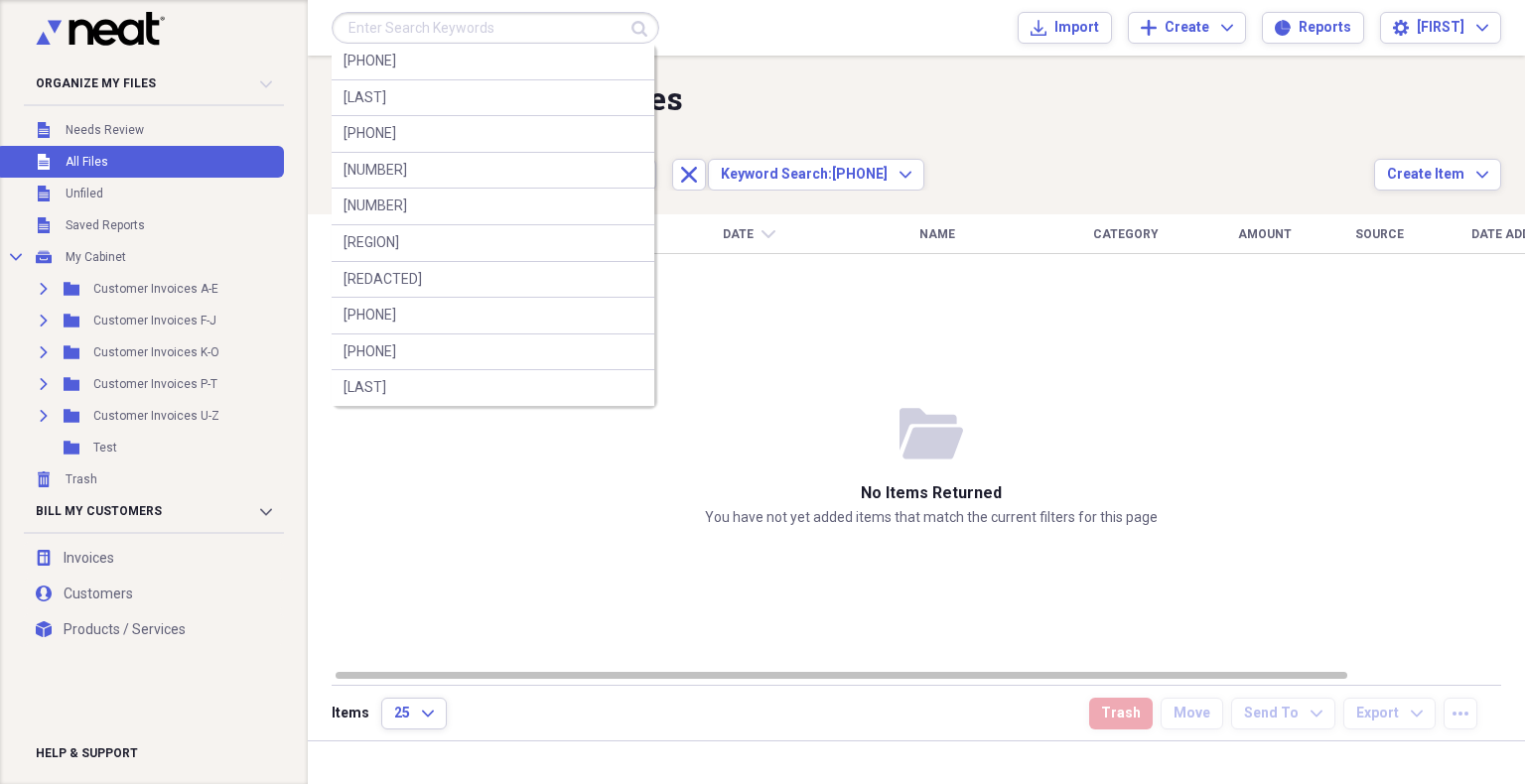 click at bounding box center (495, 28) 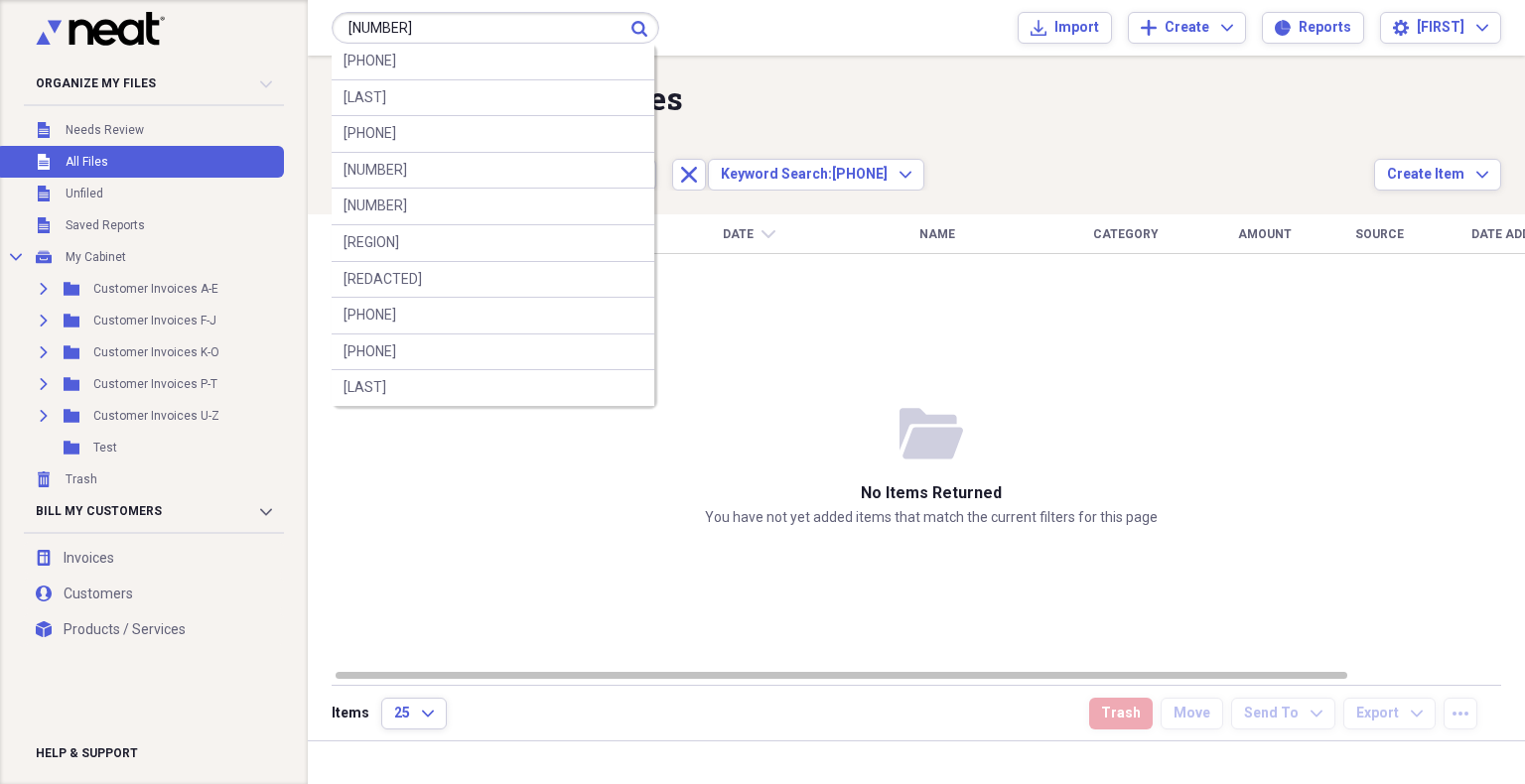 type on "[NUMBER]" 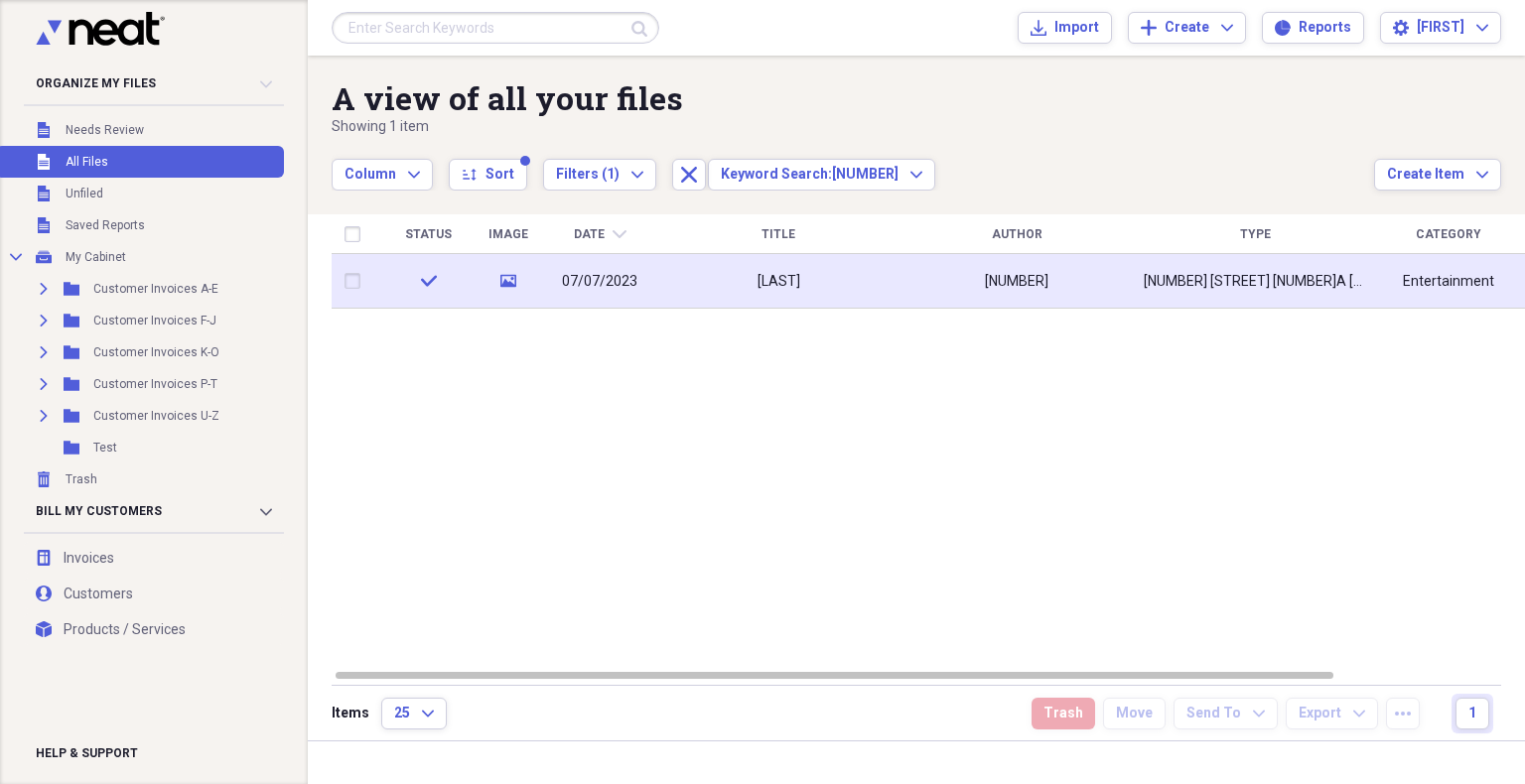 click on "[LAST]" at bounding box center (778, 281) 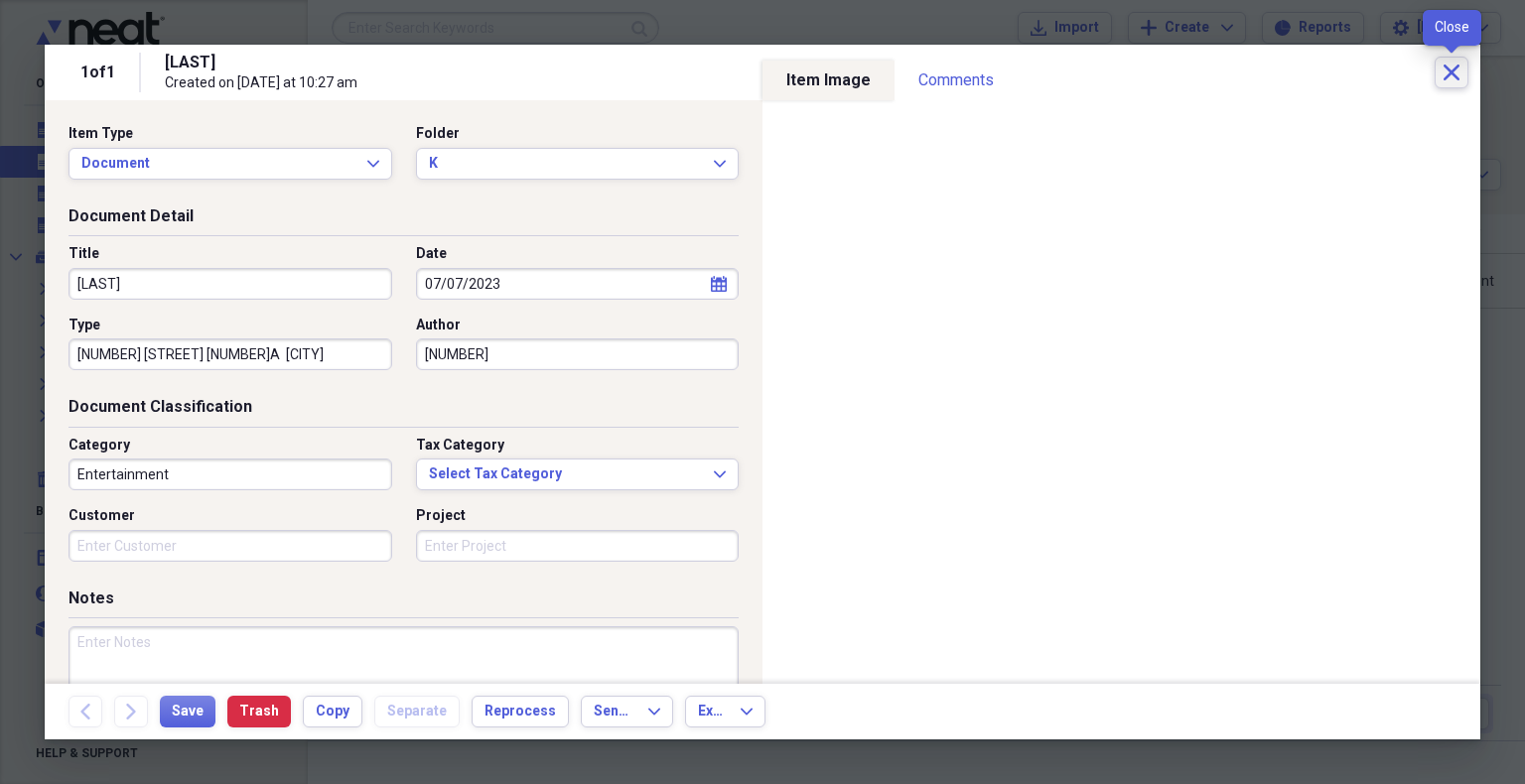 click 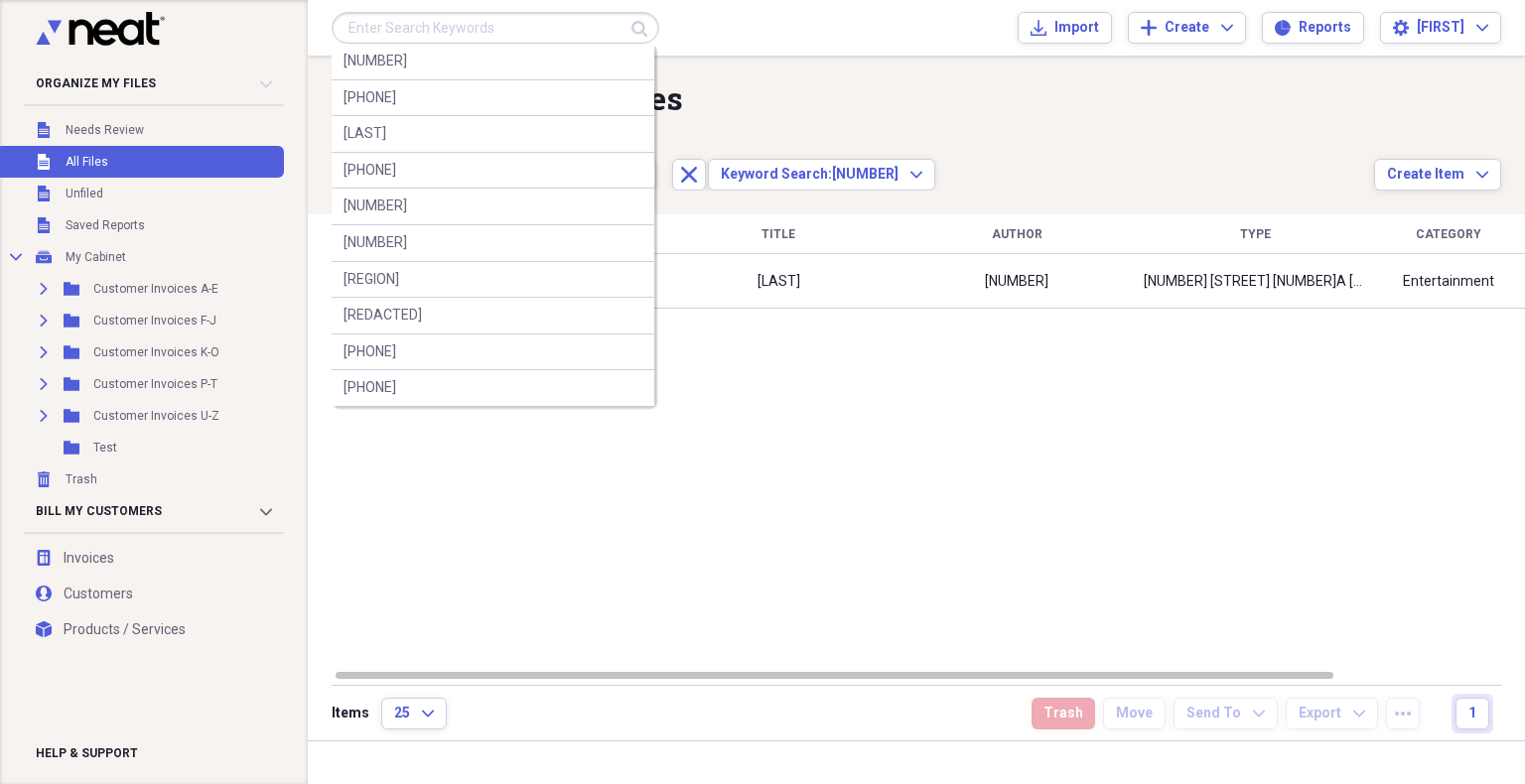 click at bounding box center [495, 28] 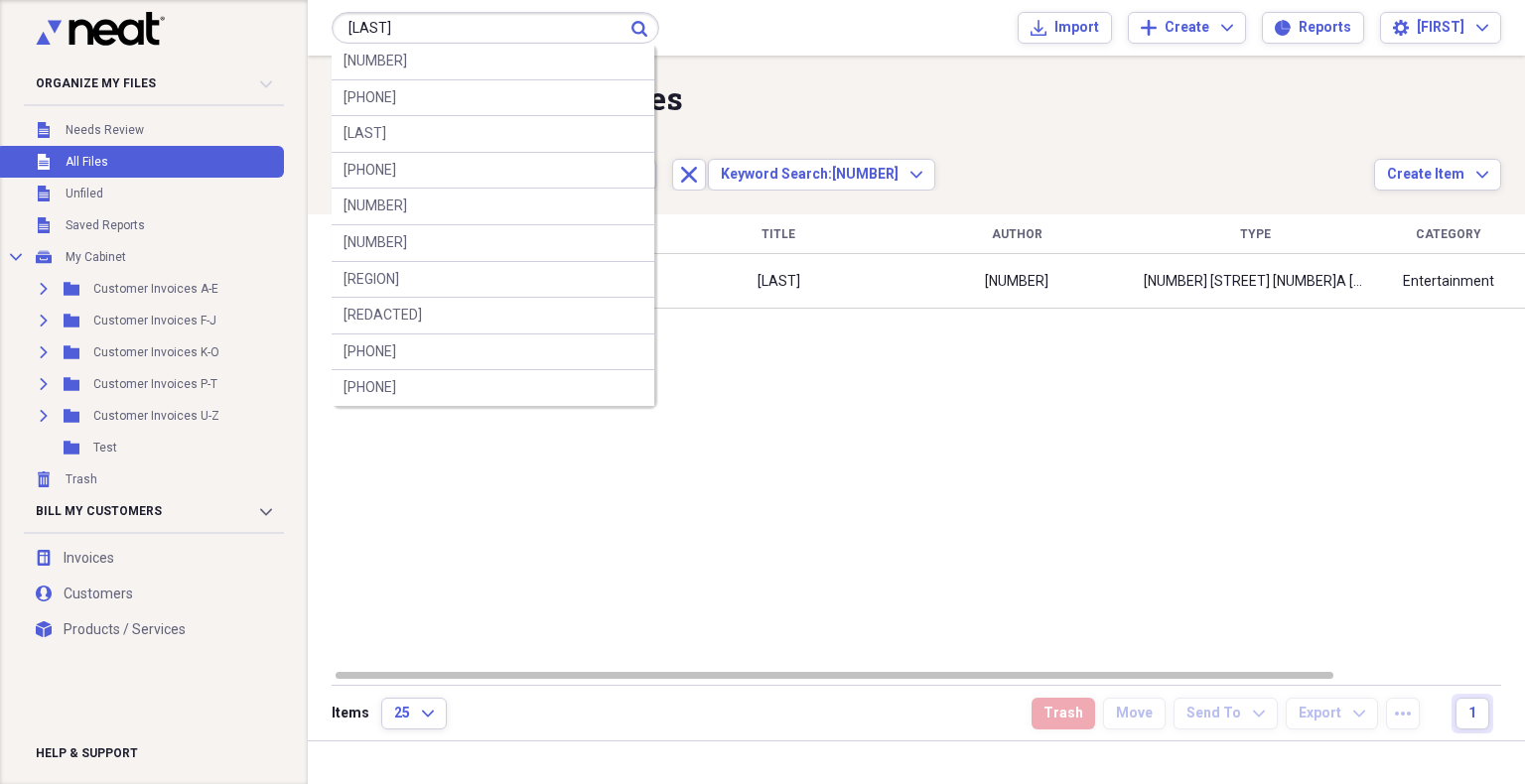 type on "[LAST]" 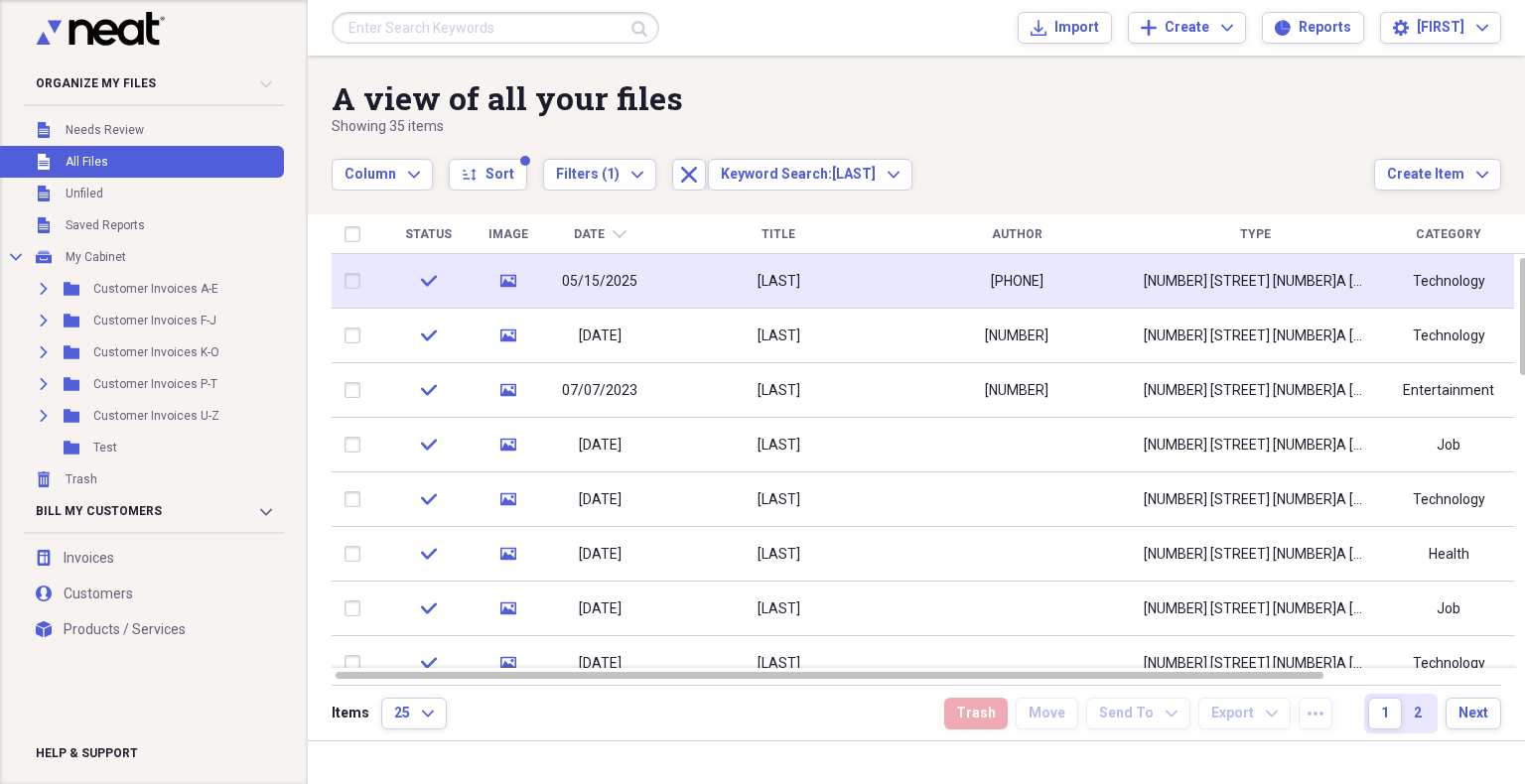 click on "[PHONE]" at bounding box center [1017, 282] 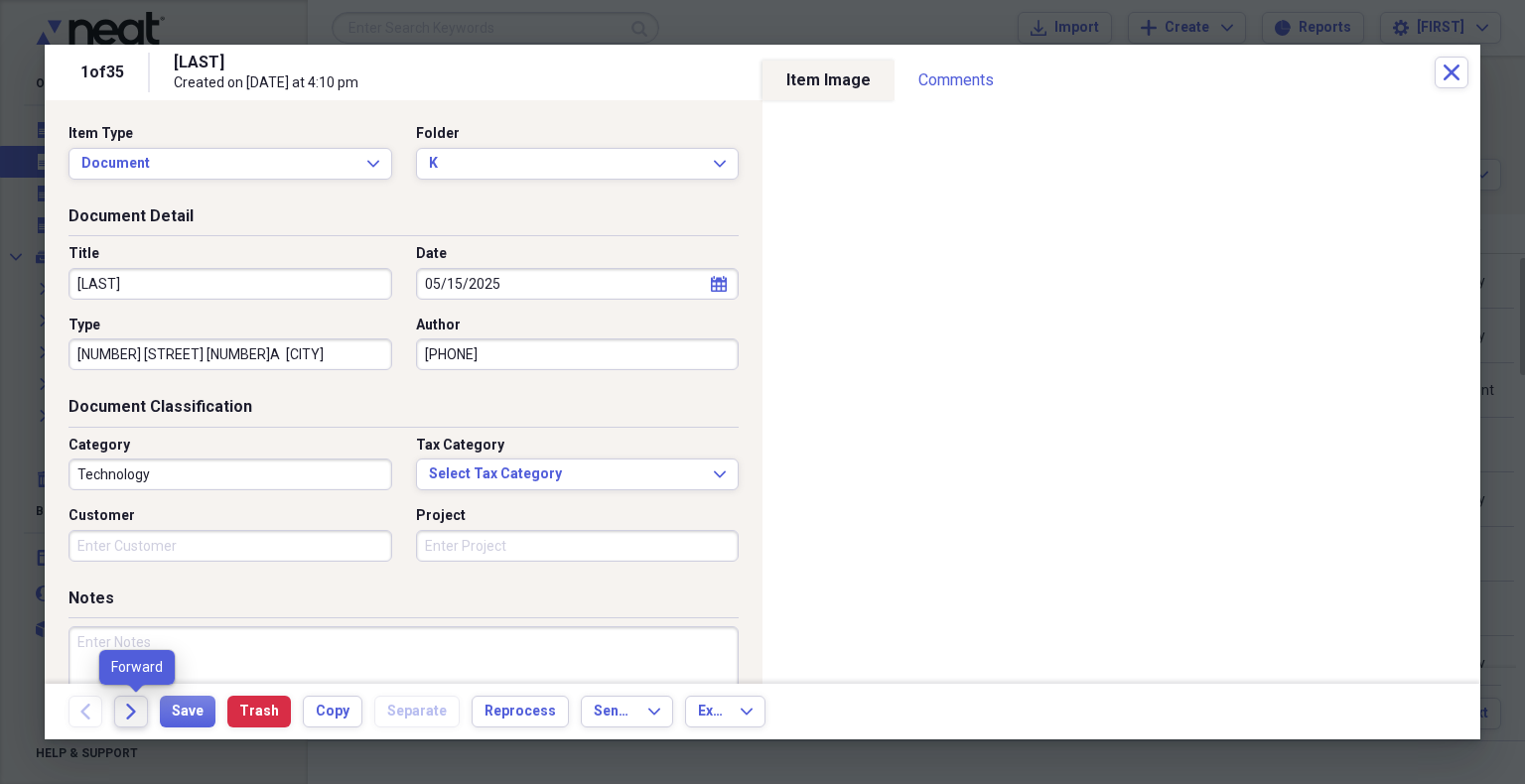 click 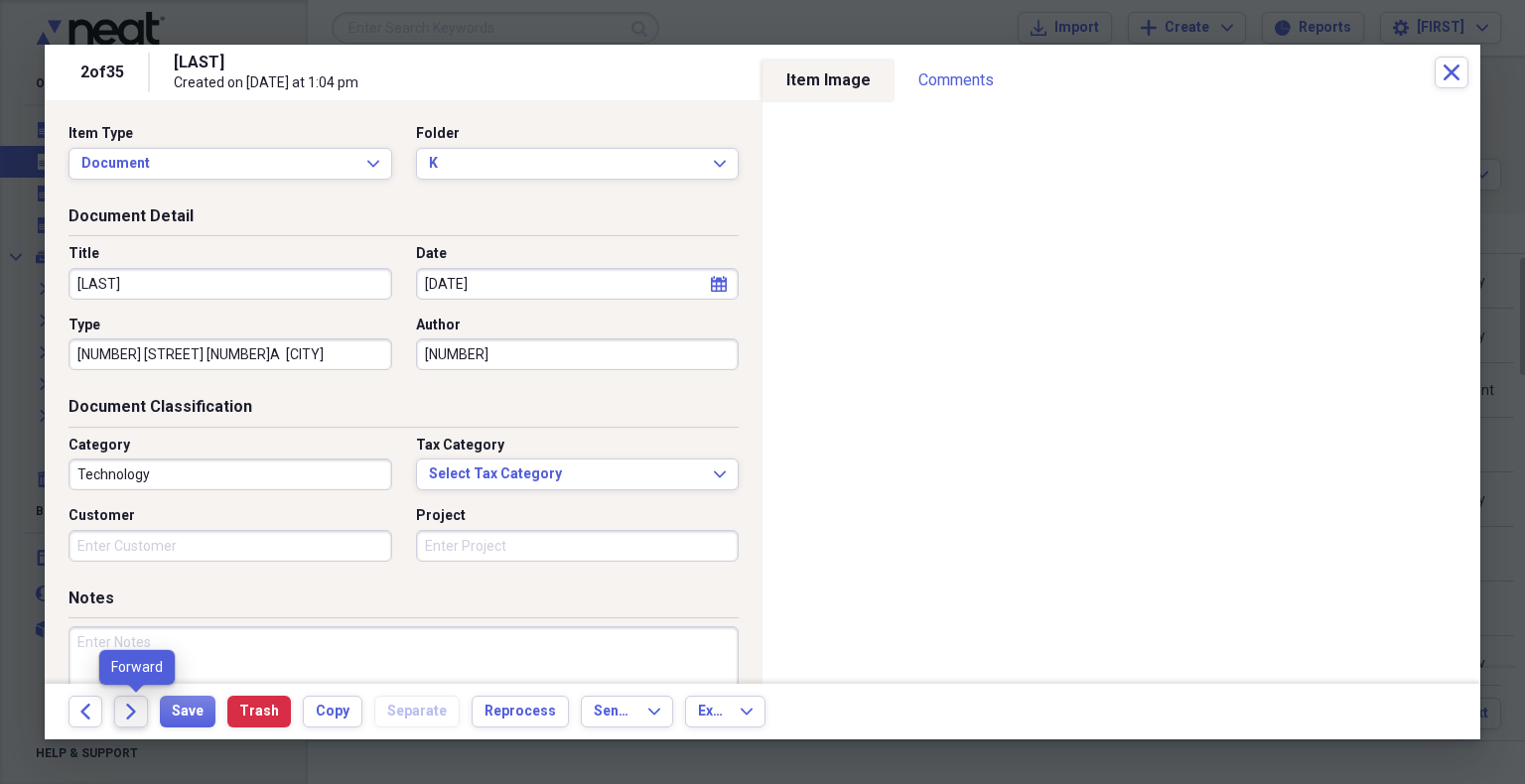 click 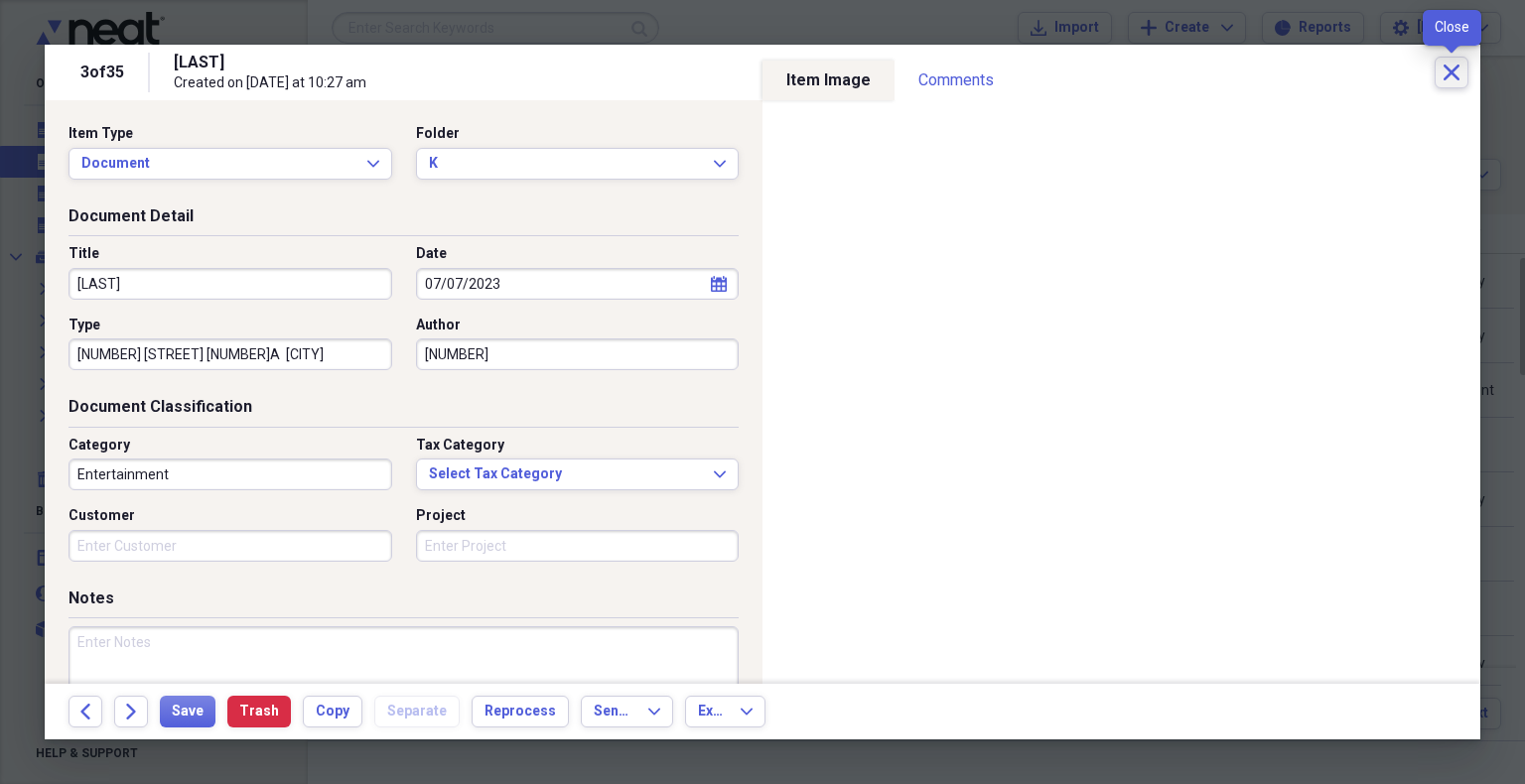 click on "Close" at bounding box center (1452, 72) 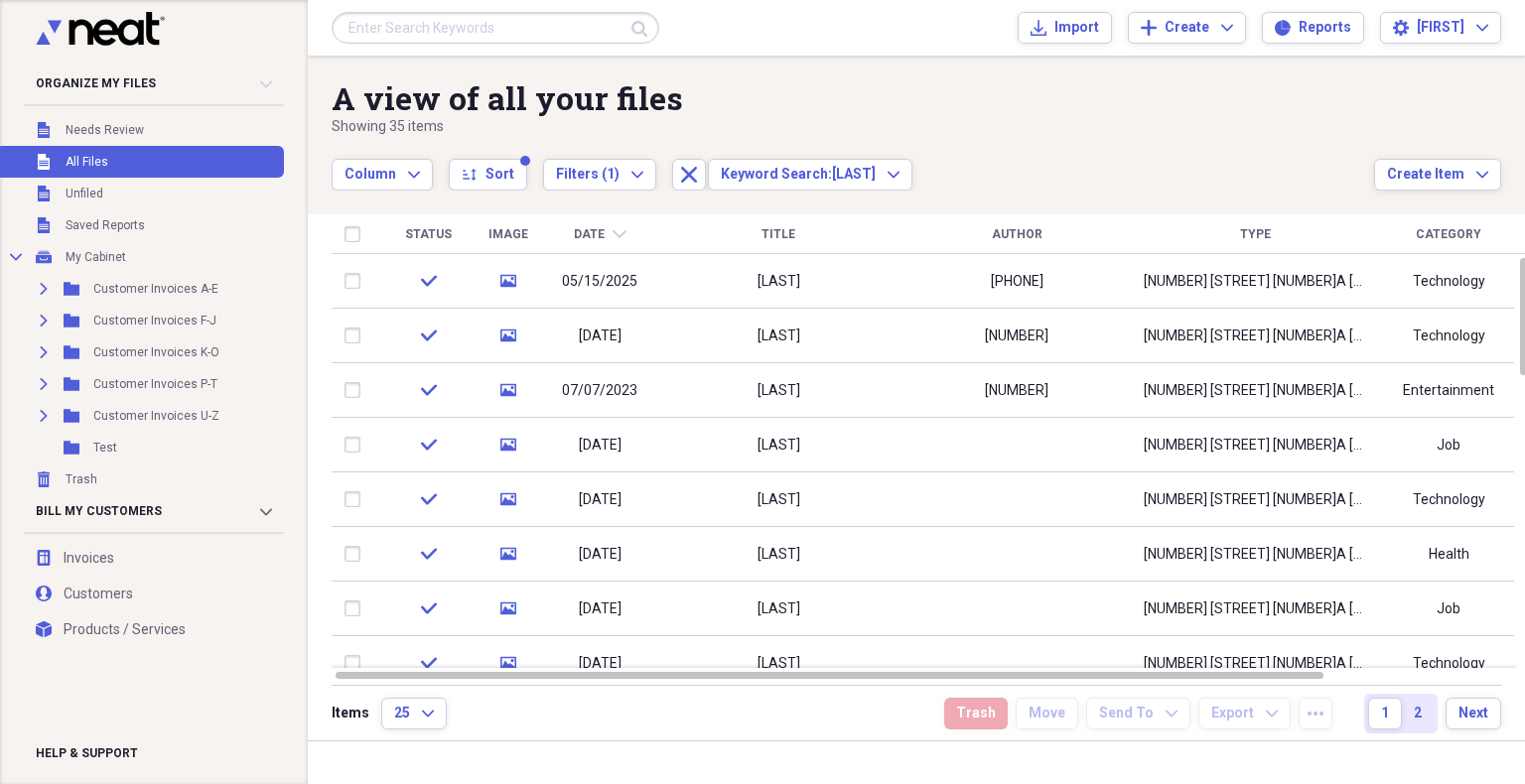 click at bounding box center (495, 28) 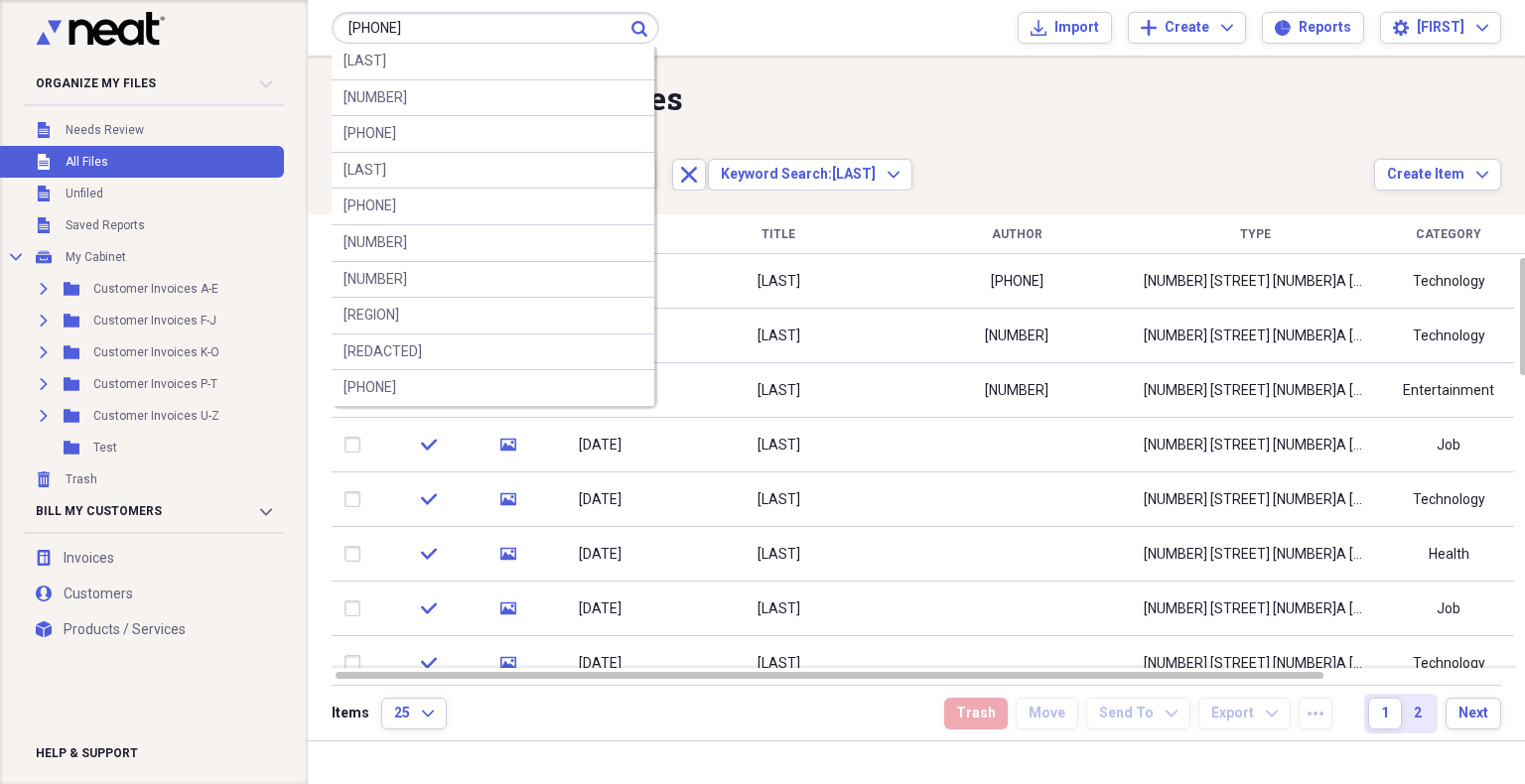 type on "[PHONE]" 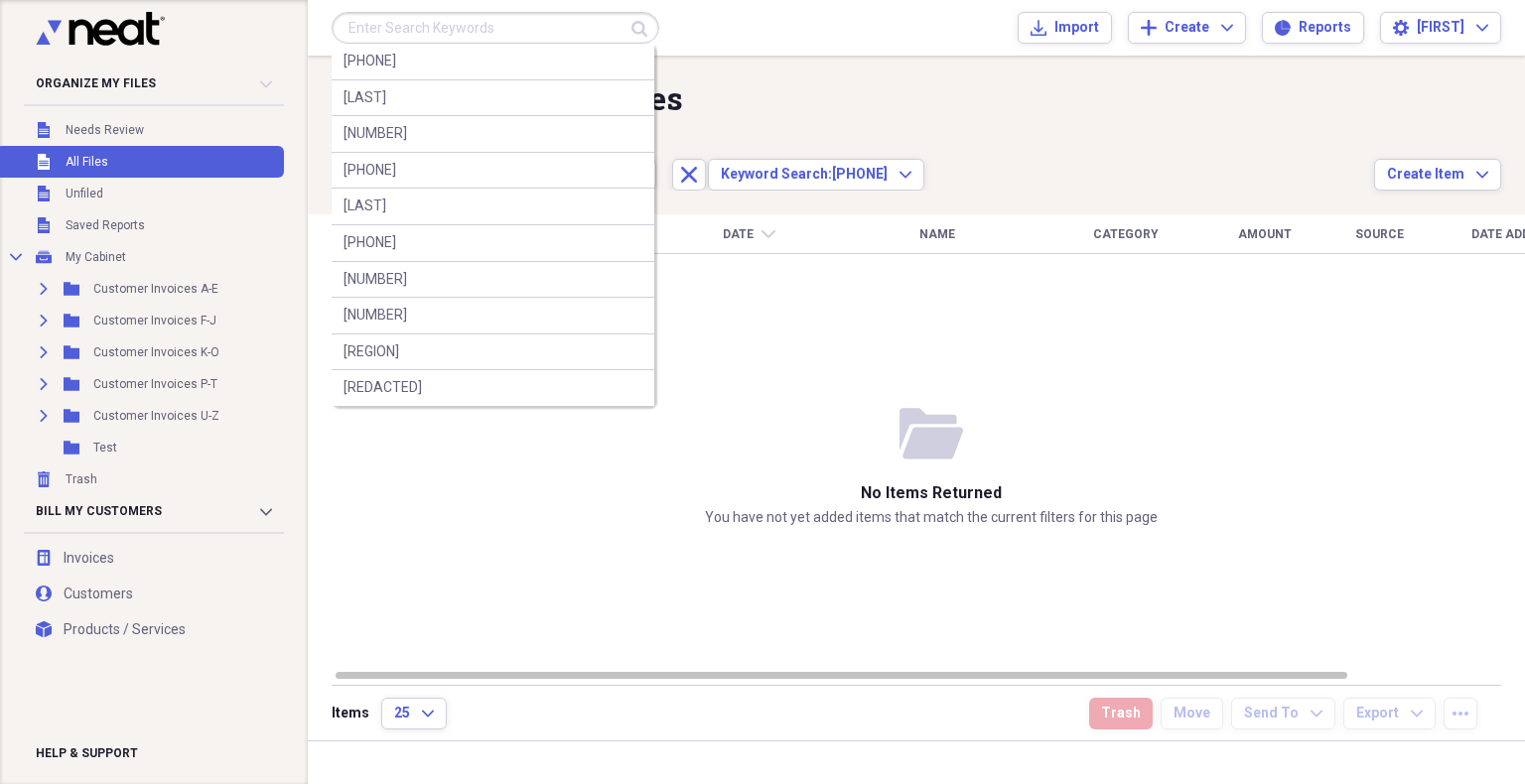 click at bounding box center (495, 28) 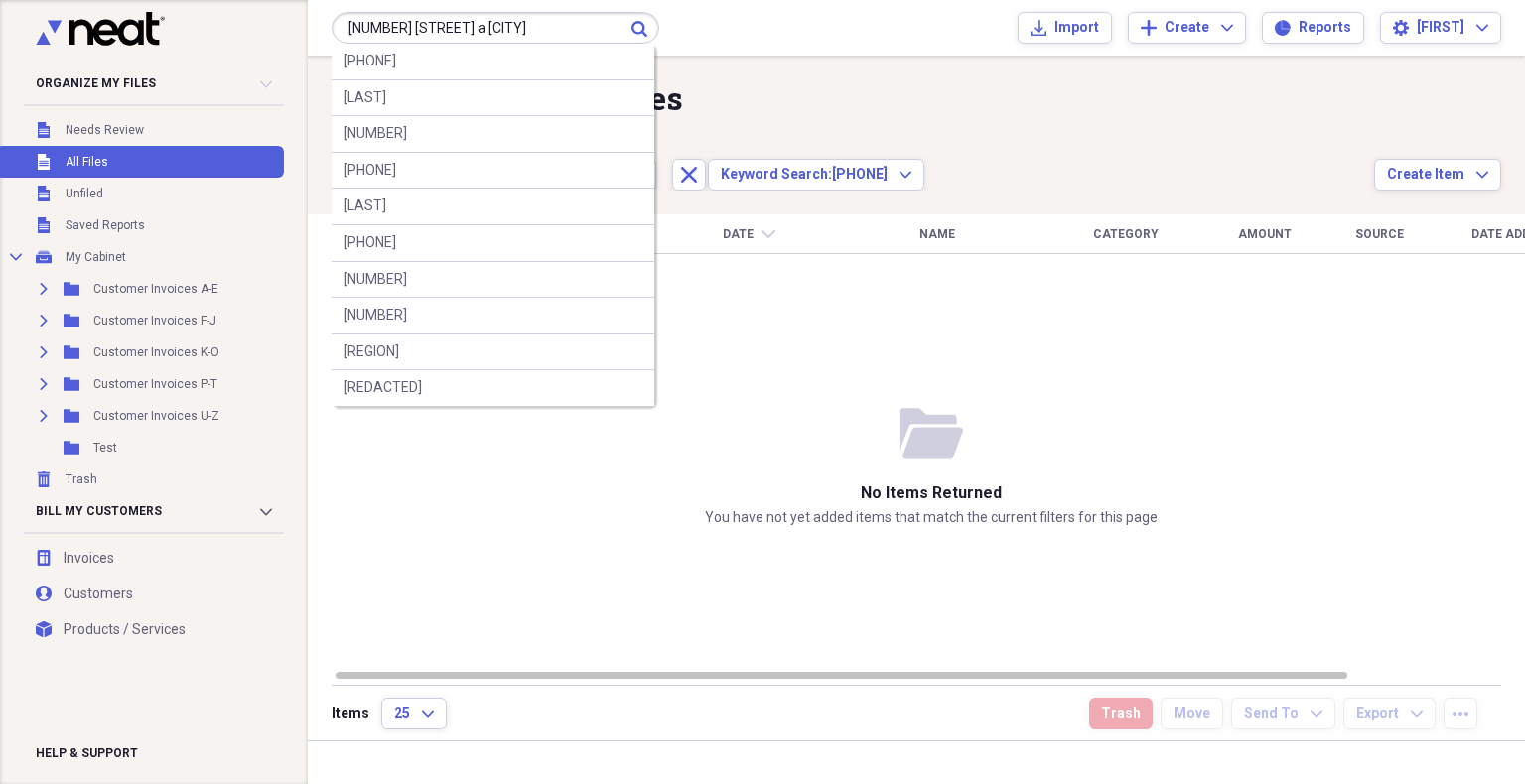 type on "[NUMBER] [STREET] a [CITY]" 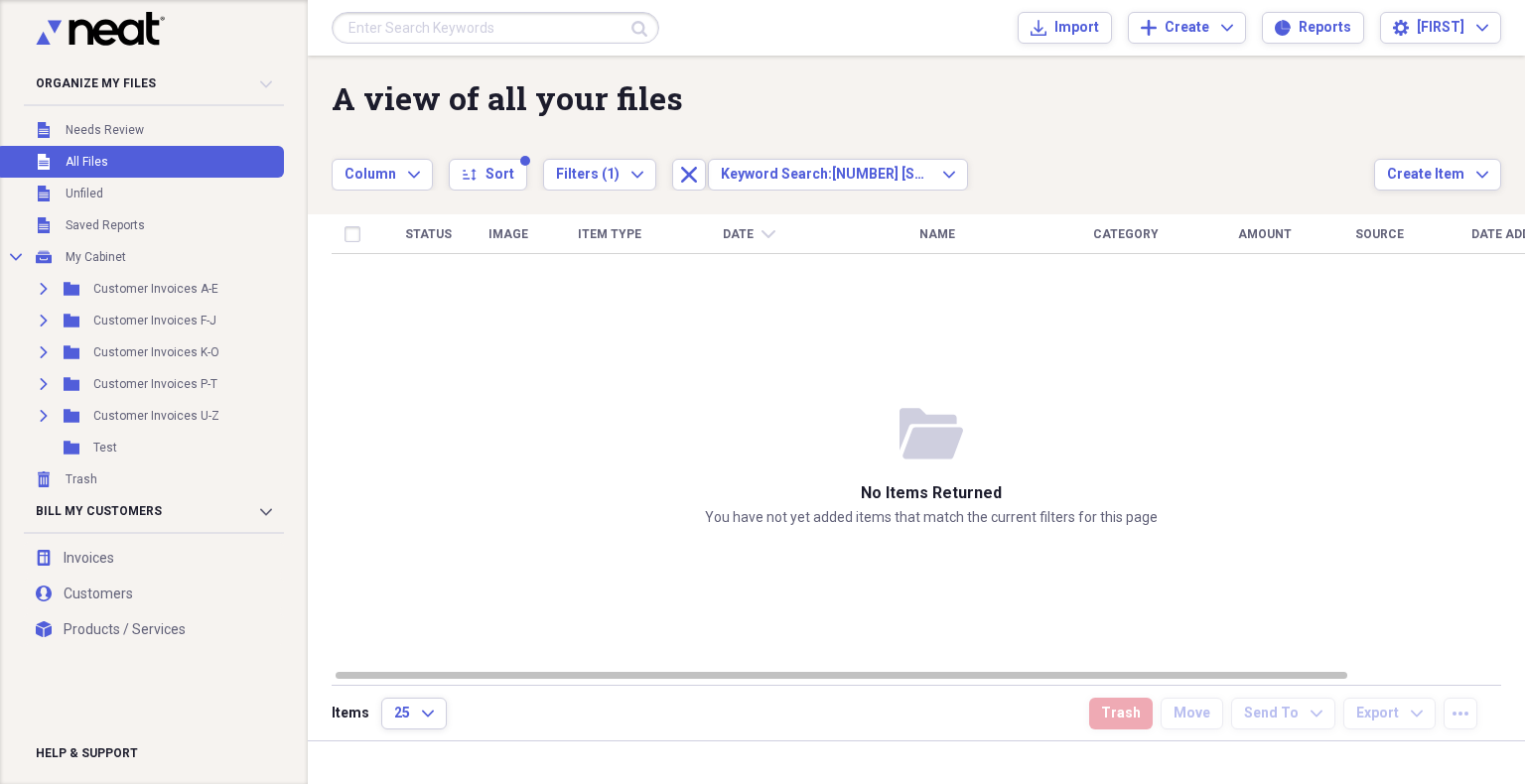 drag, startPoint x: 473, startPoint y: 61, endPoint x: 473, endPoint y: 50, distance: 11 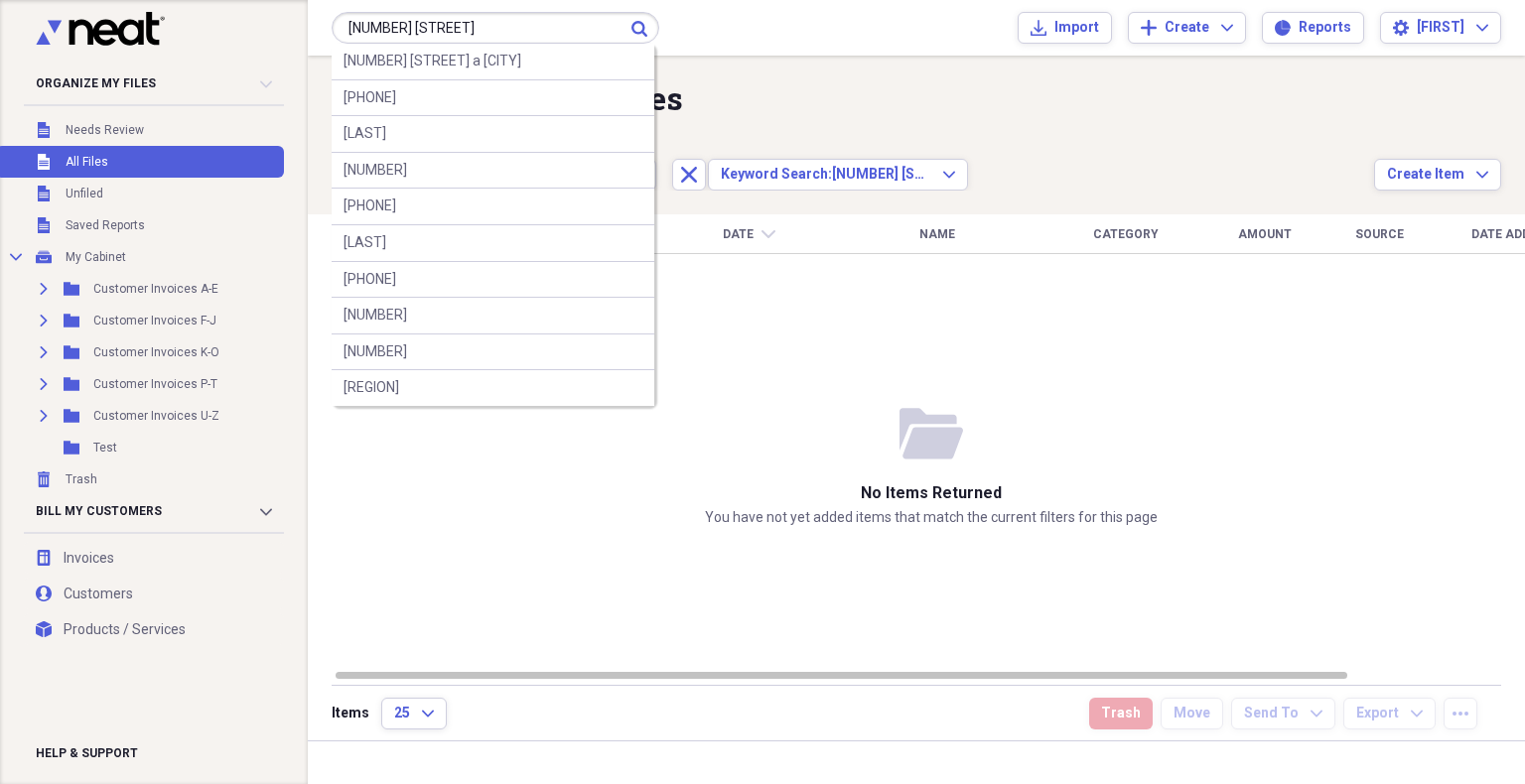 type on "[NUMBER] [STREET]" 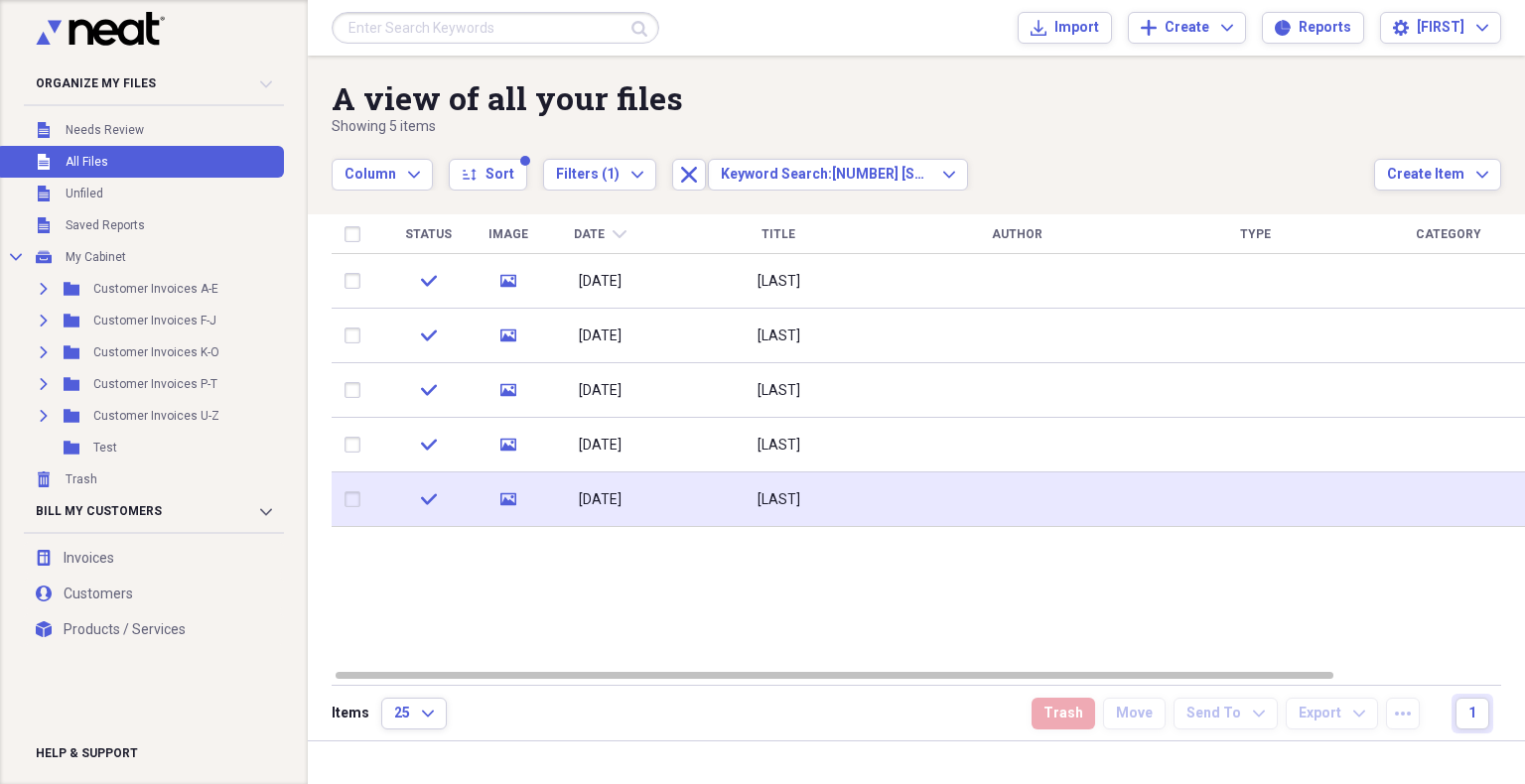 click on "[DATE]" at bounding box center [600, 499] 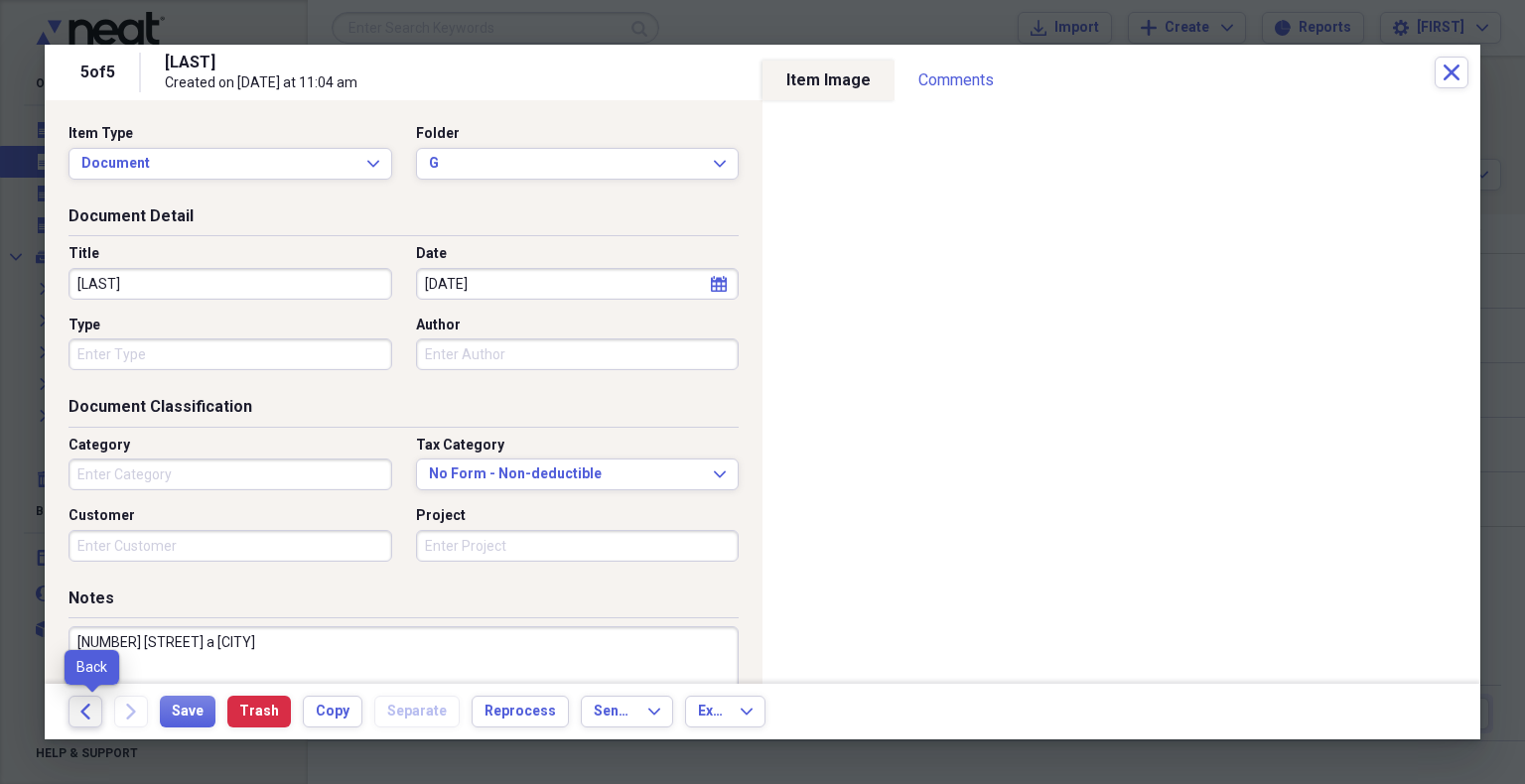 click on "Back" at bounding box center (85, 712) 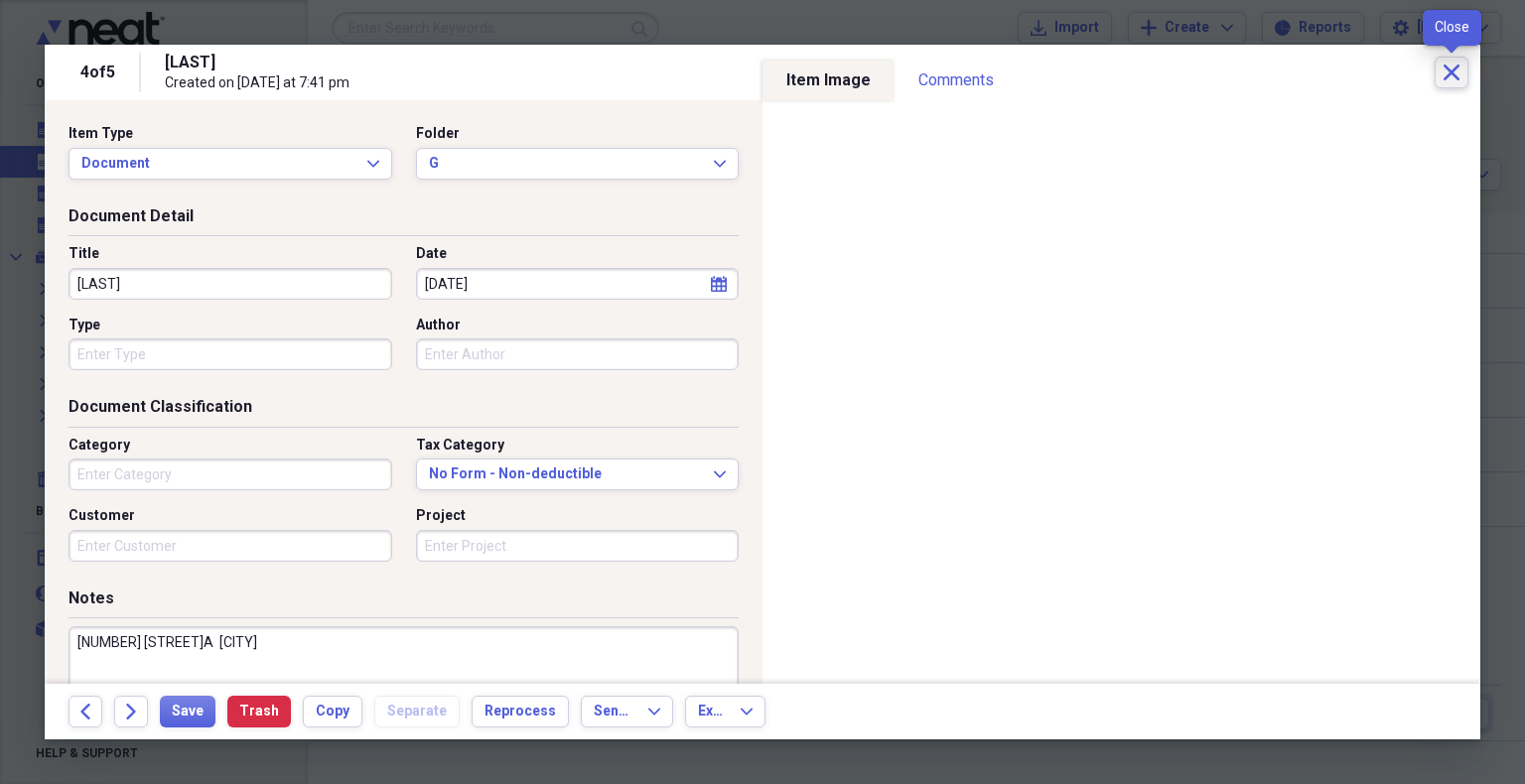 click 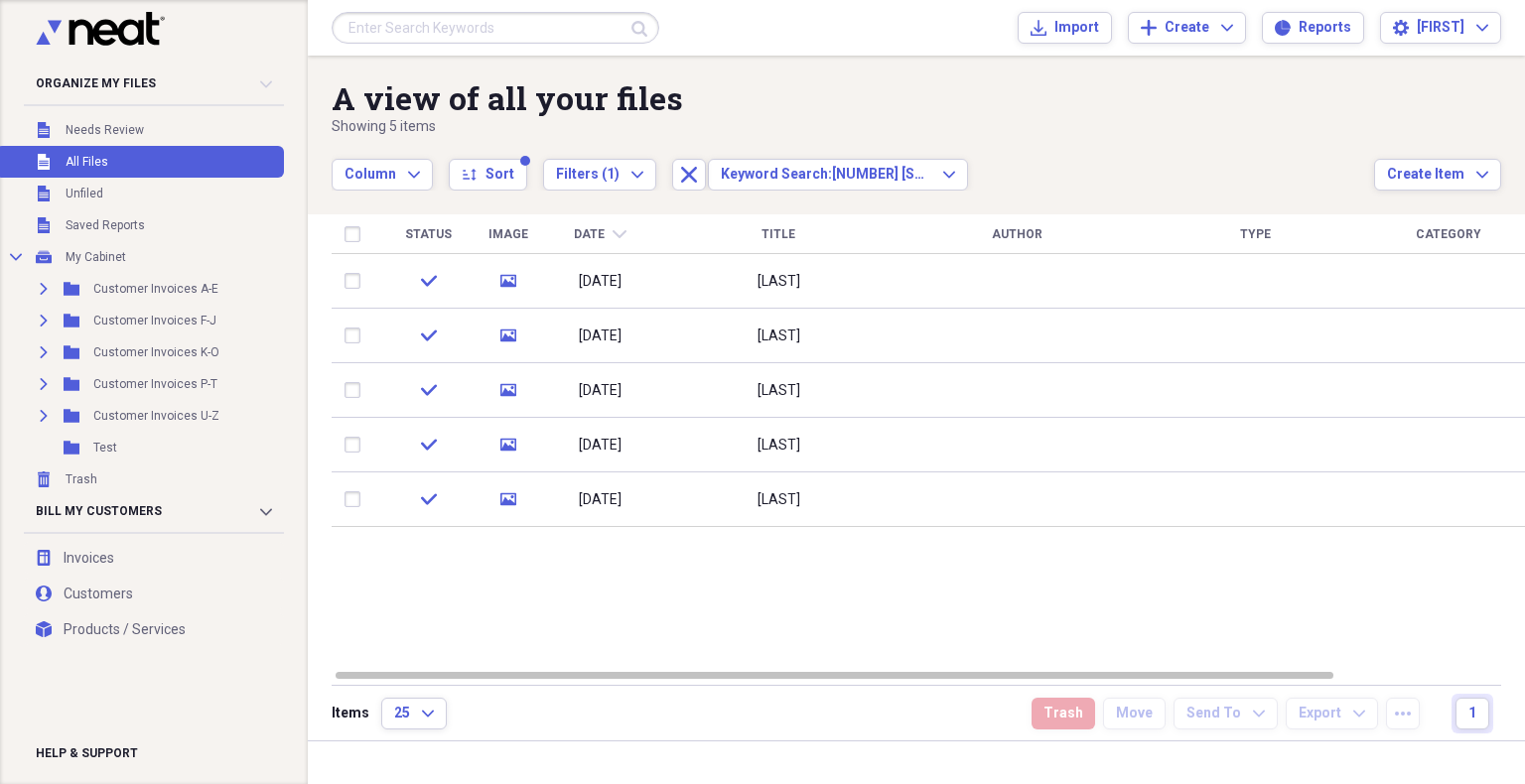 click on "Submit Import Import Add Create Expand Reports Reports Settings [FIRST] Expand" at bounding box center [916, 28] 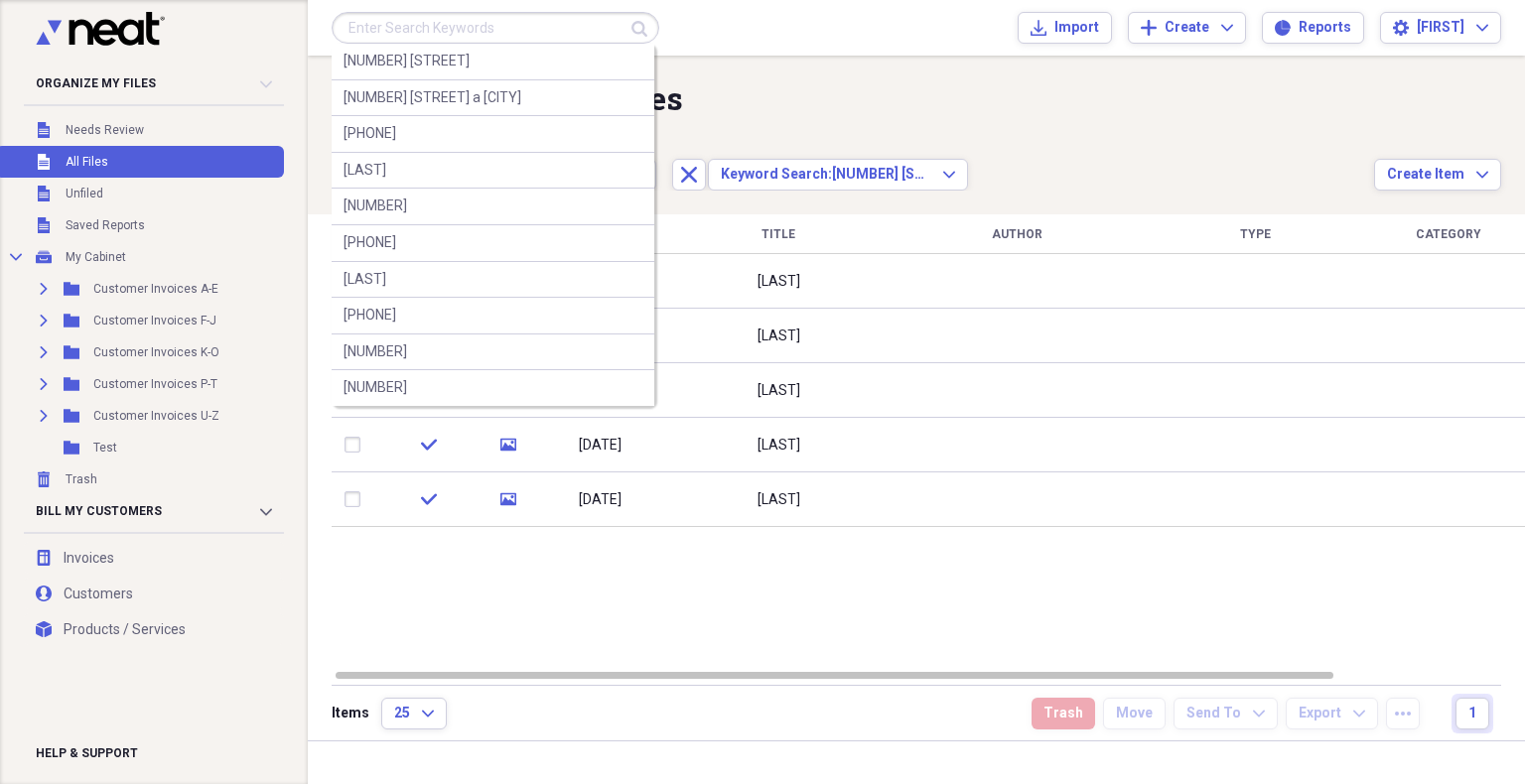 click at bounding box center (495, 28) 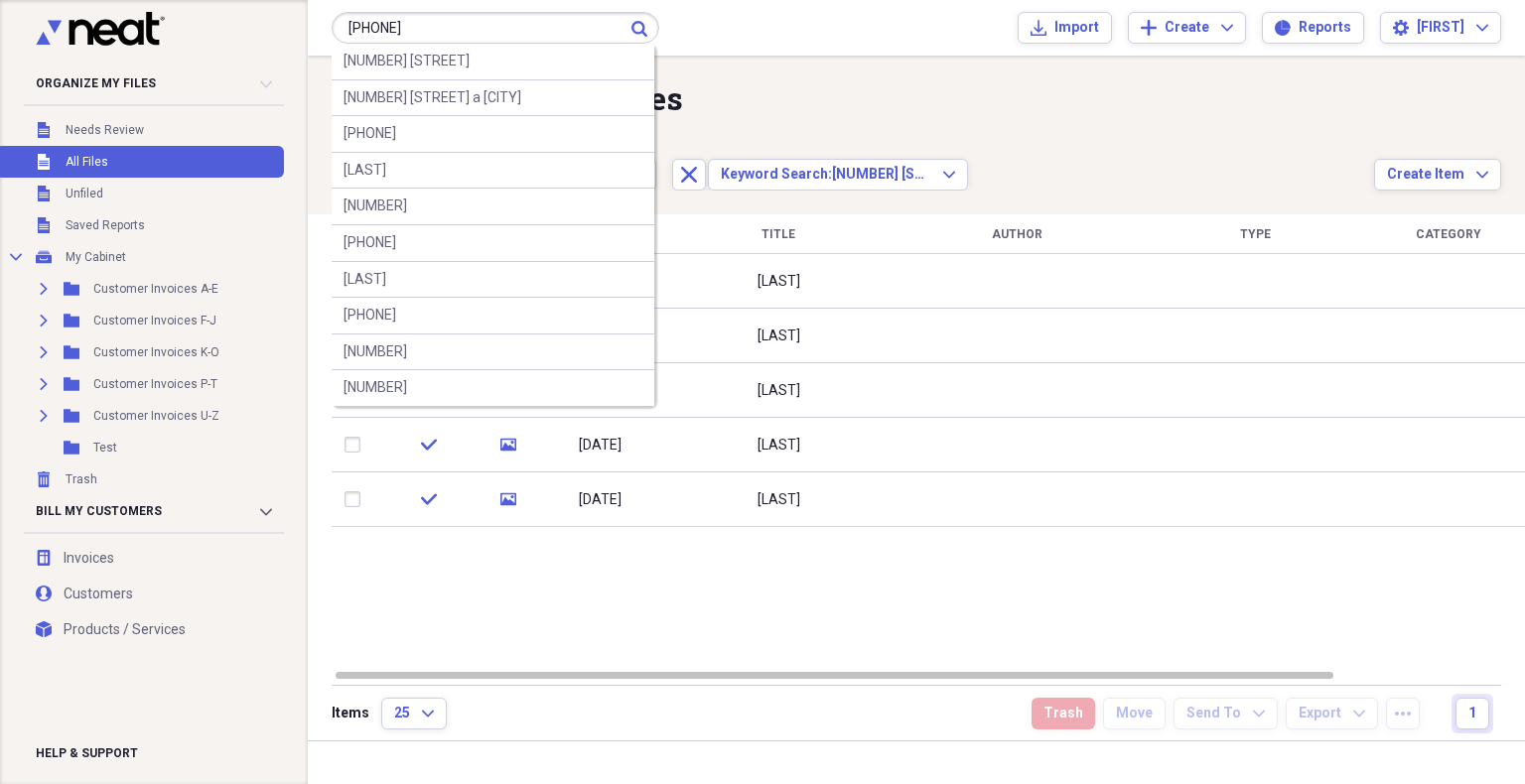 type on "[PHONE]" 